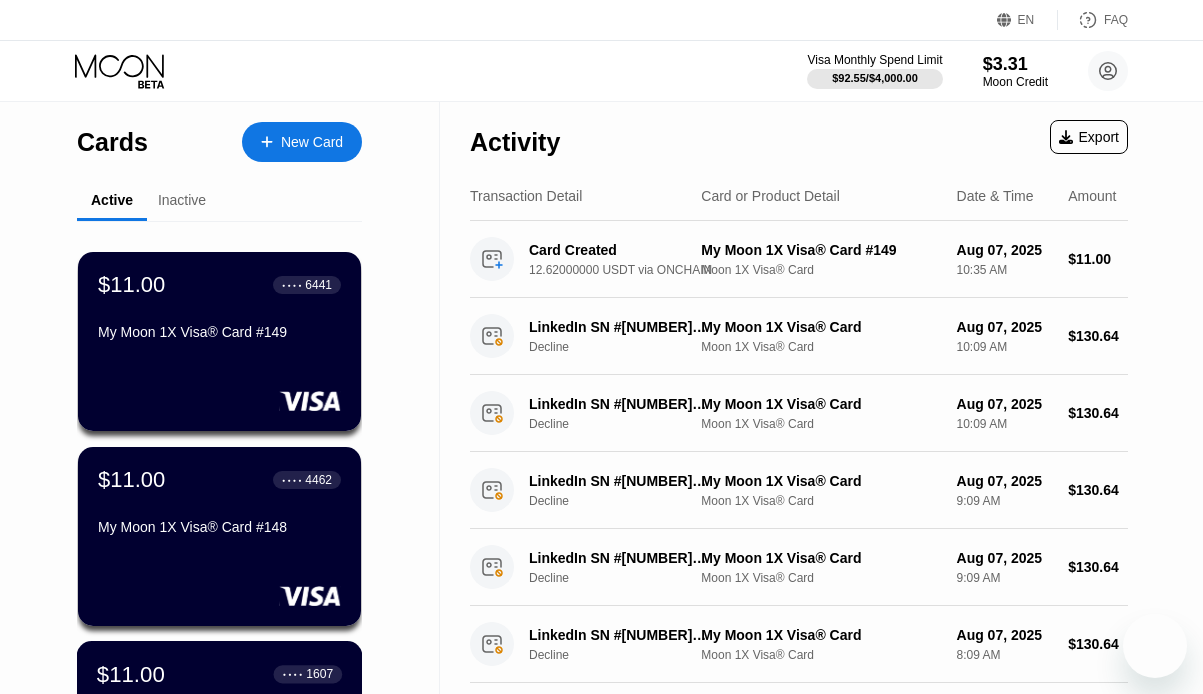 scroll, scrollTop: 116, scrollLeft: 0, axis: vertical 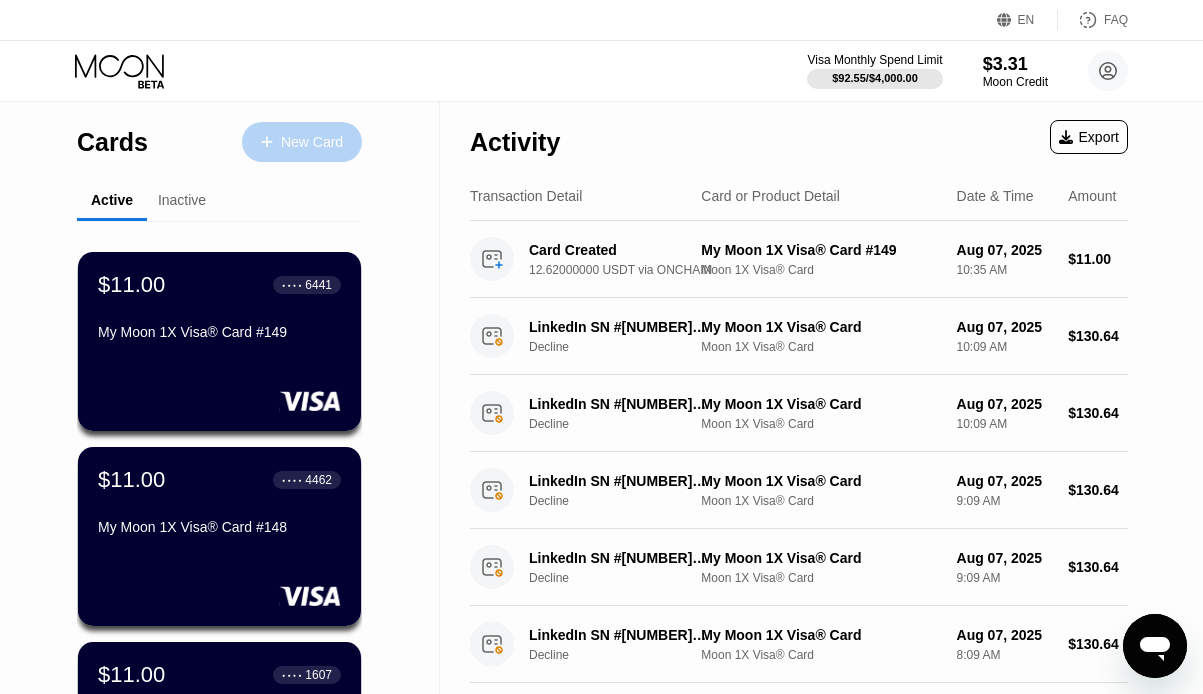 click on "New Card" at bounding box center [302, 142] 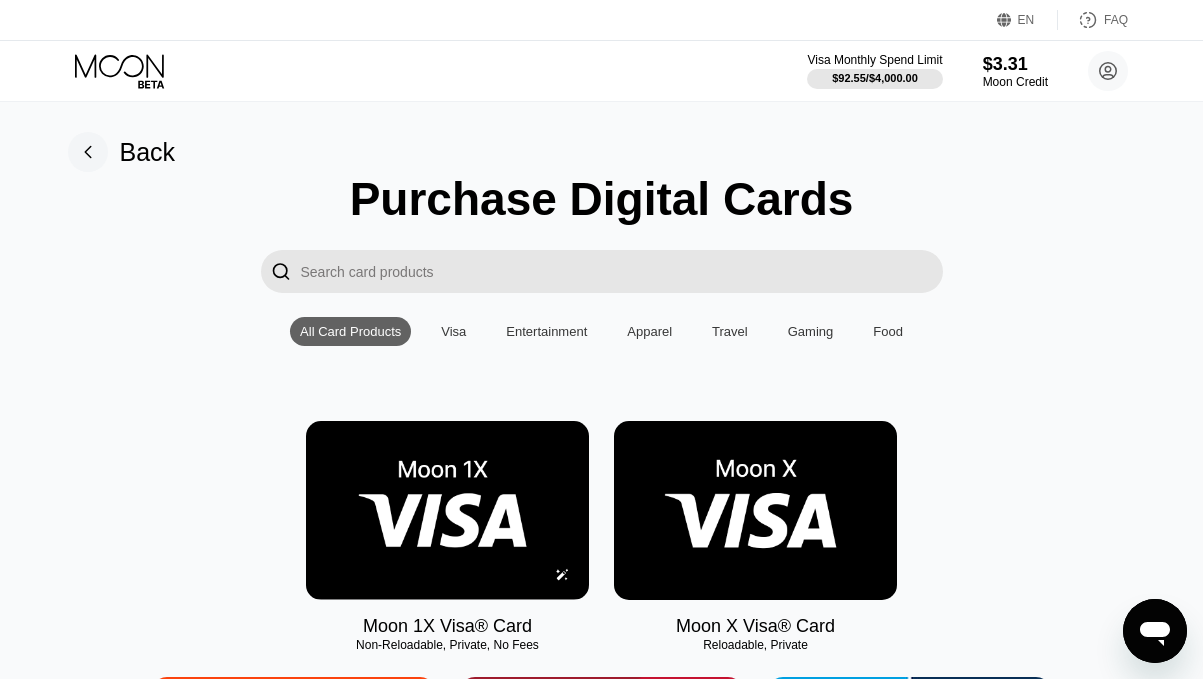click at bounding box center [447, 510] 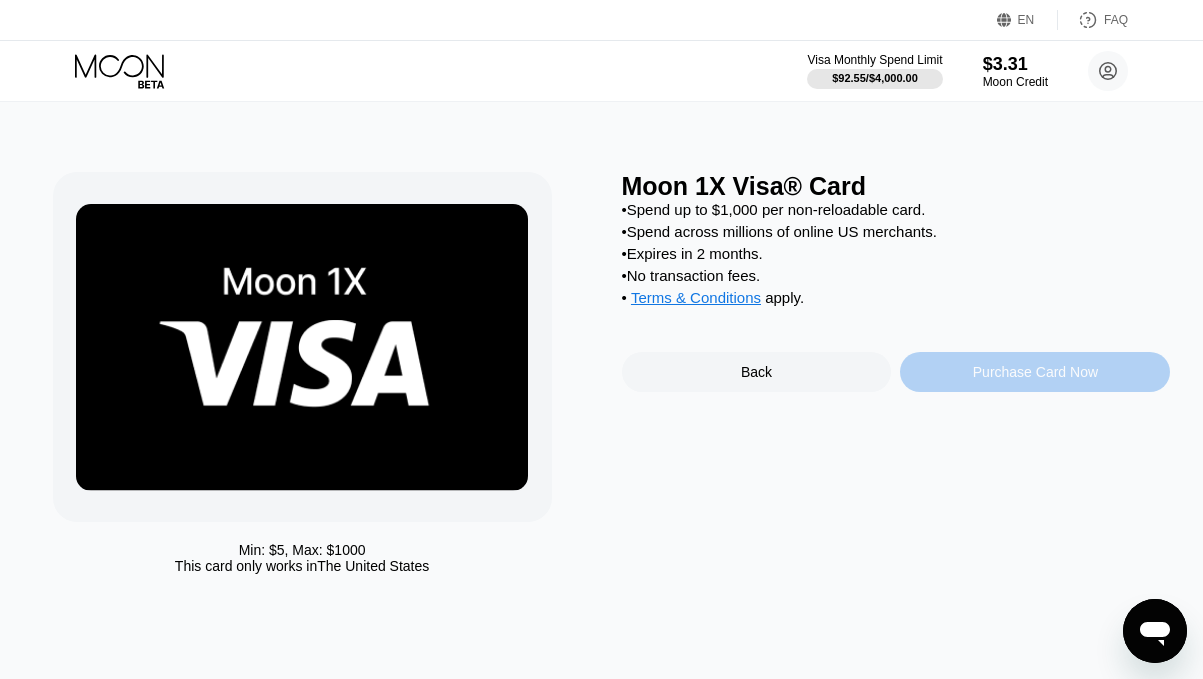 click on "Purchase Card Now" at bounding box center (1035, 372) 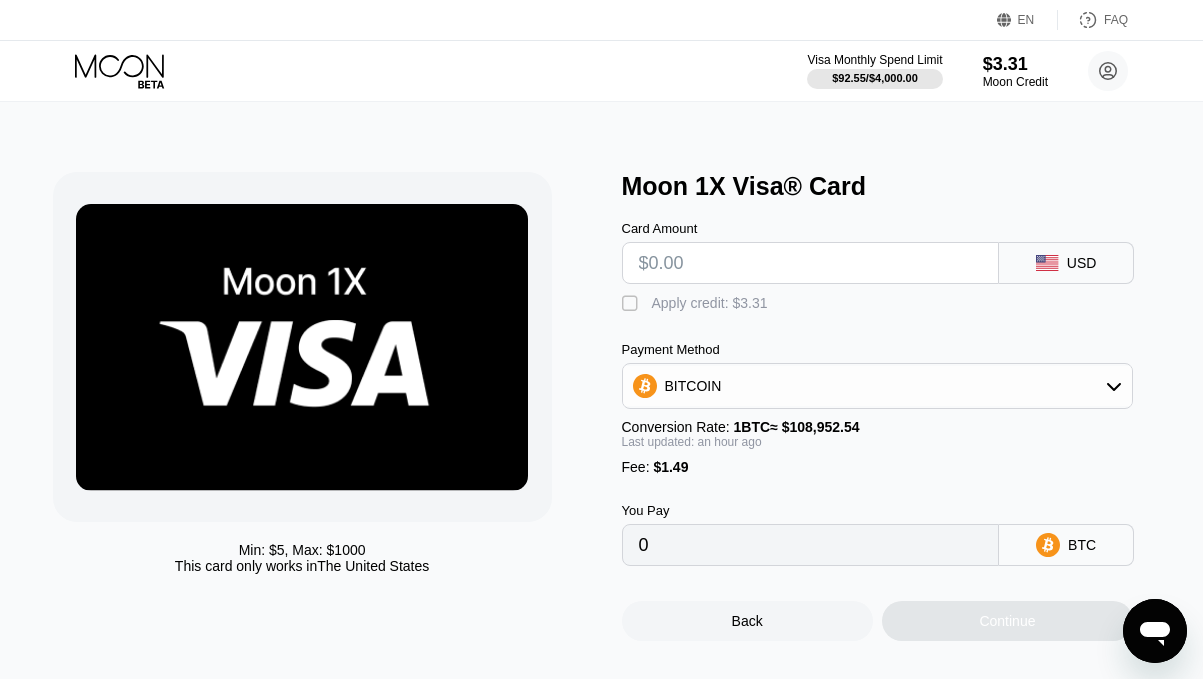 click at bounding box center [811, 263] 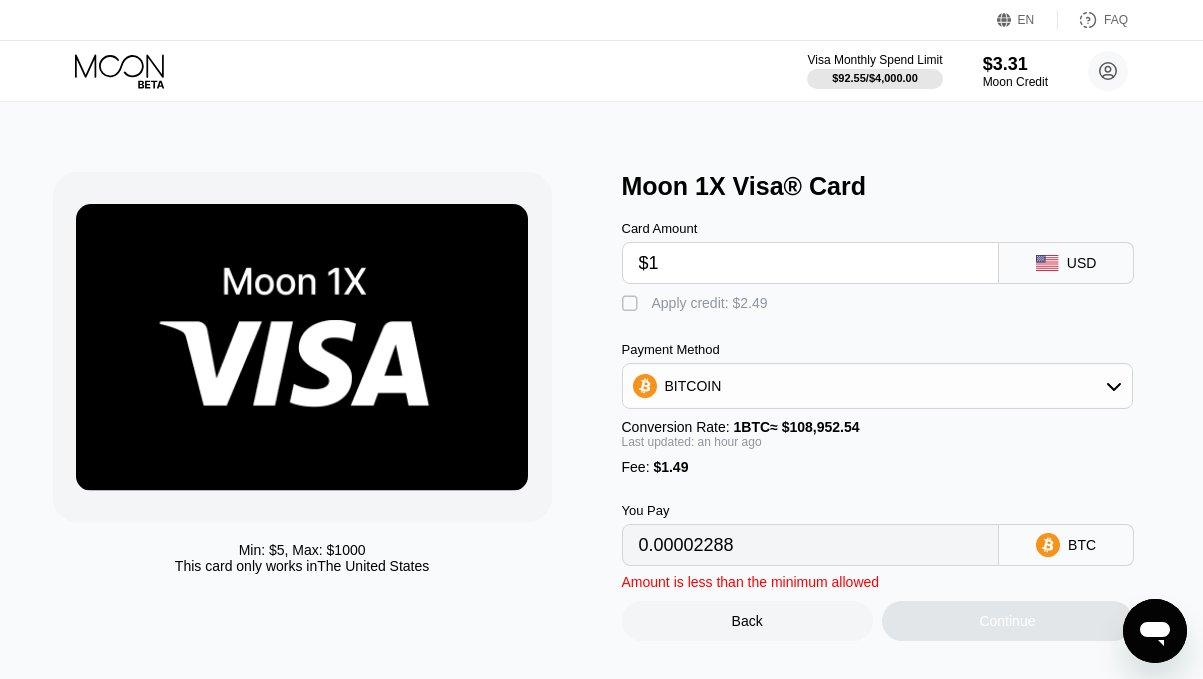 type on "0.00002288" 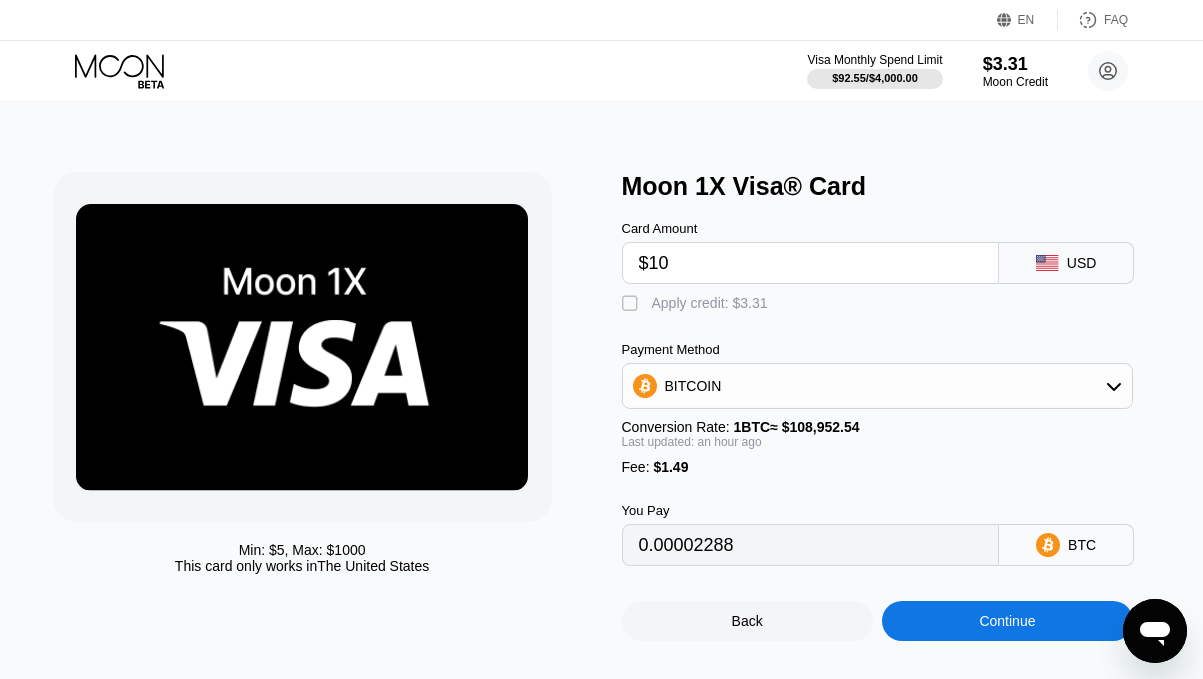 type on "0.00010554" 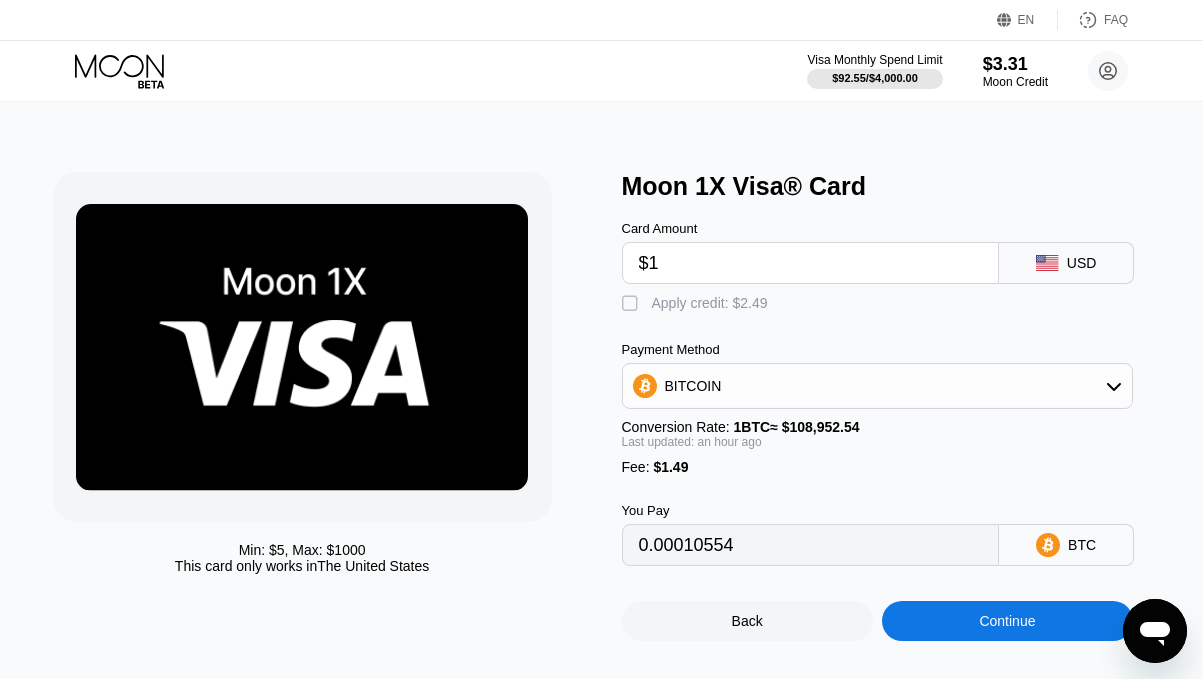 type on "$11" 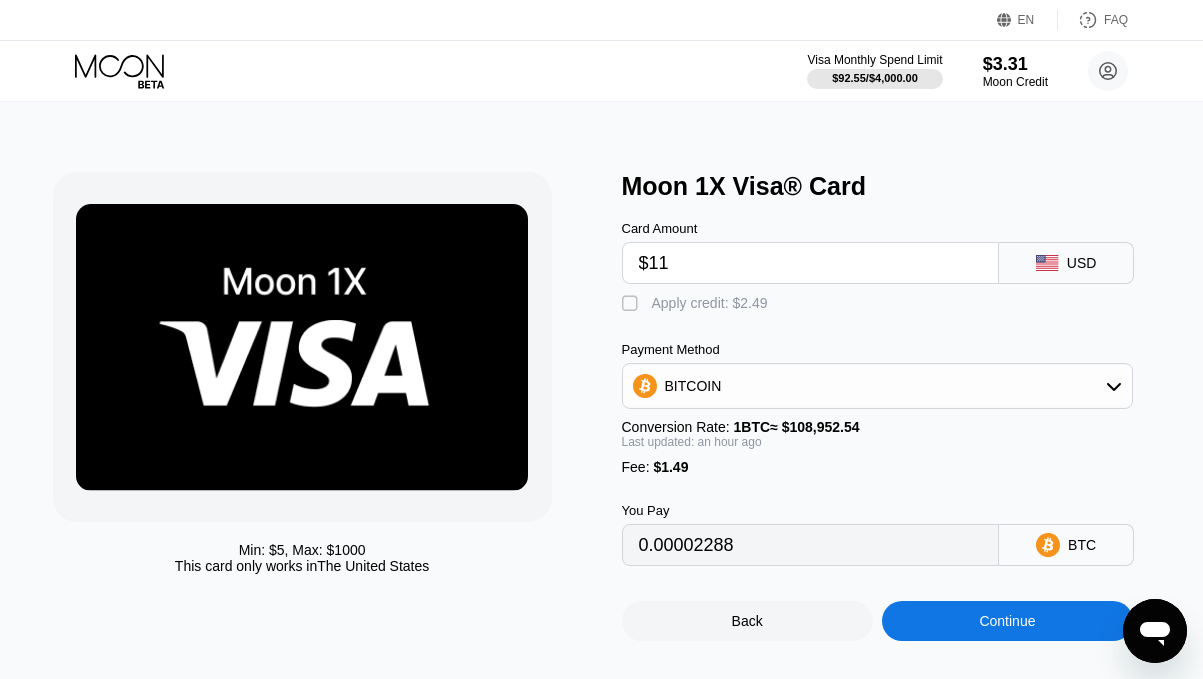 type on "0.00011473" 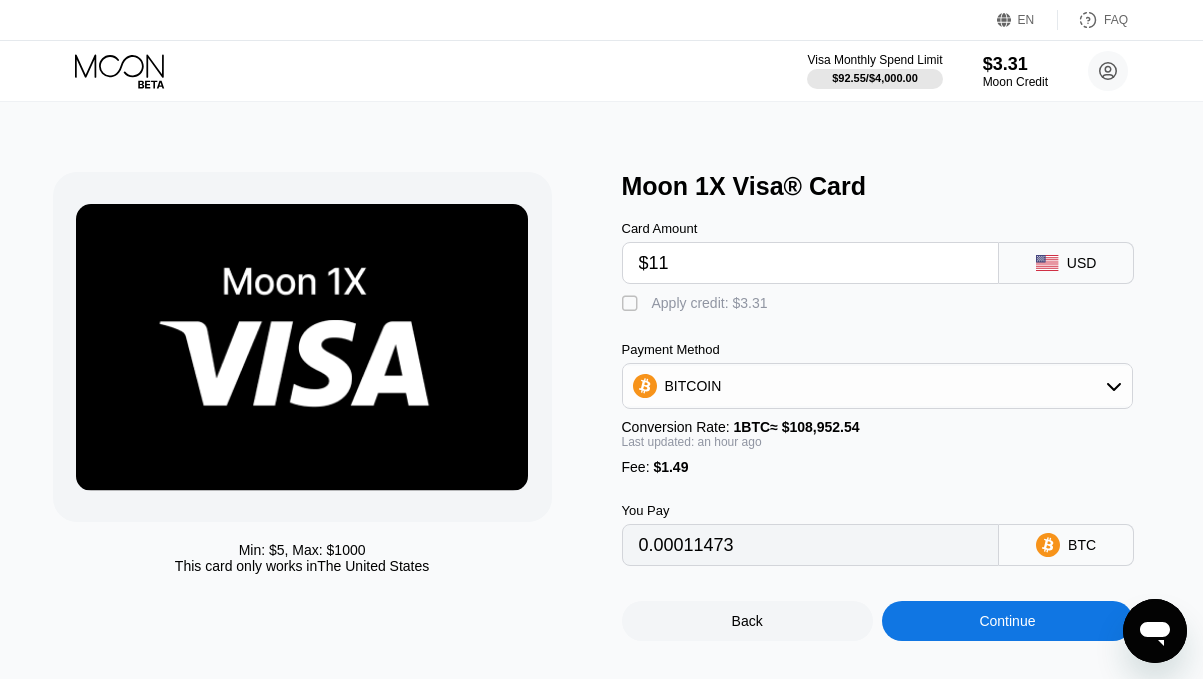 type on "$11" 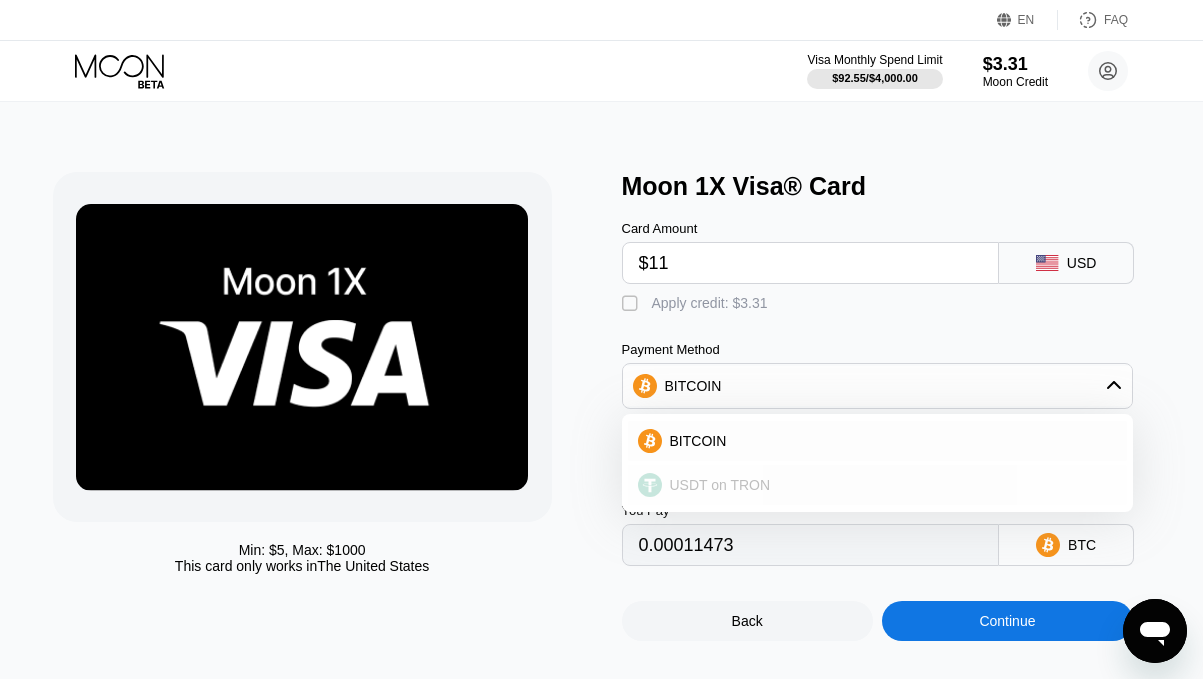 click on "USDT on TRON" at bounding box center (878, 485) 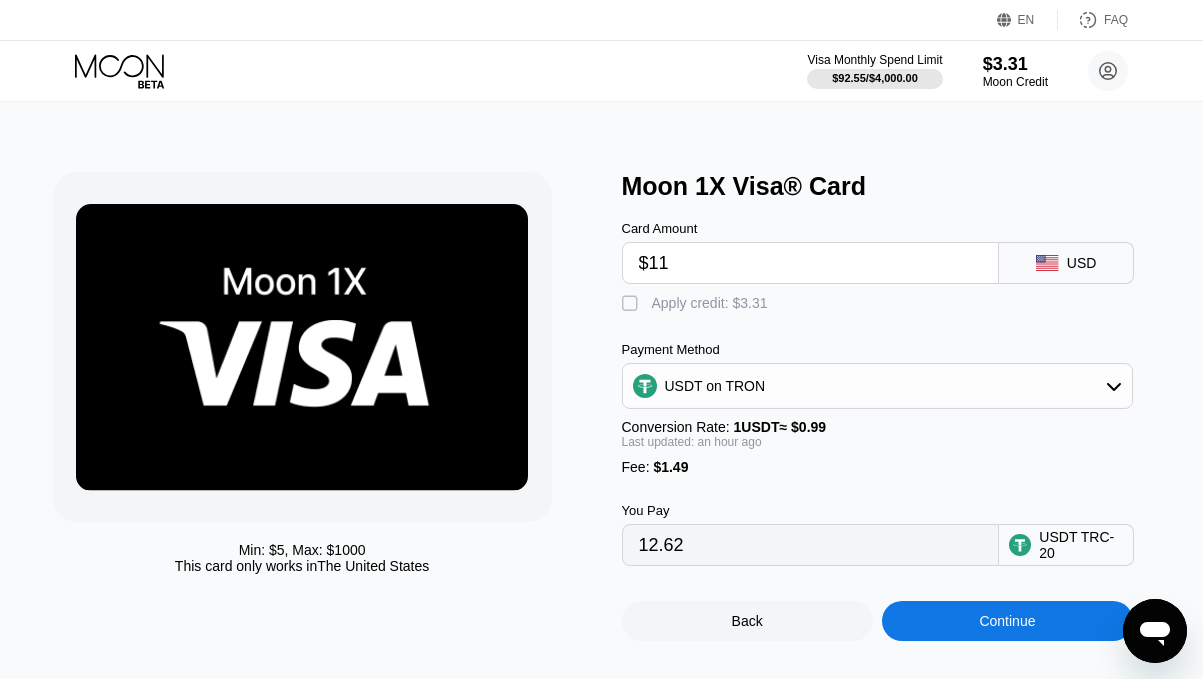 click on "Continue" at bounding box center (1007, 621) 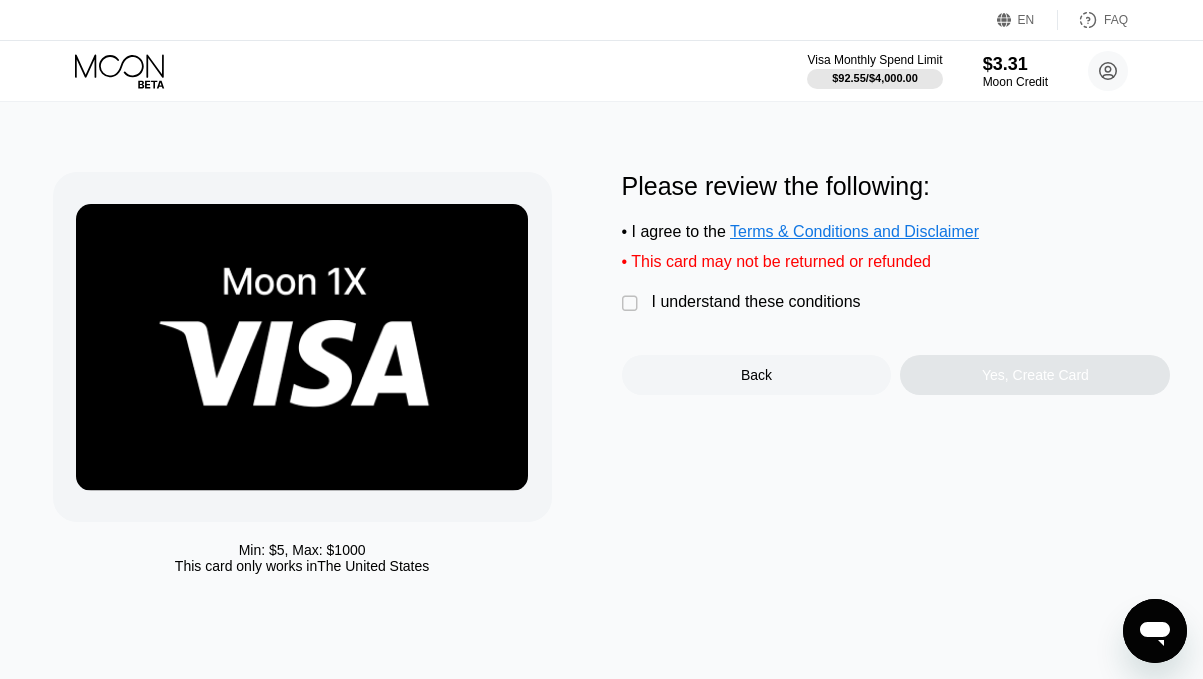 click on "Please review the following: • I agree to the   Terms & Conditions and Disclaimer • This card may not be returned or refunded  I understand these conditions Back Yes, Create Card" at bounding box center [896, 283] 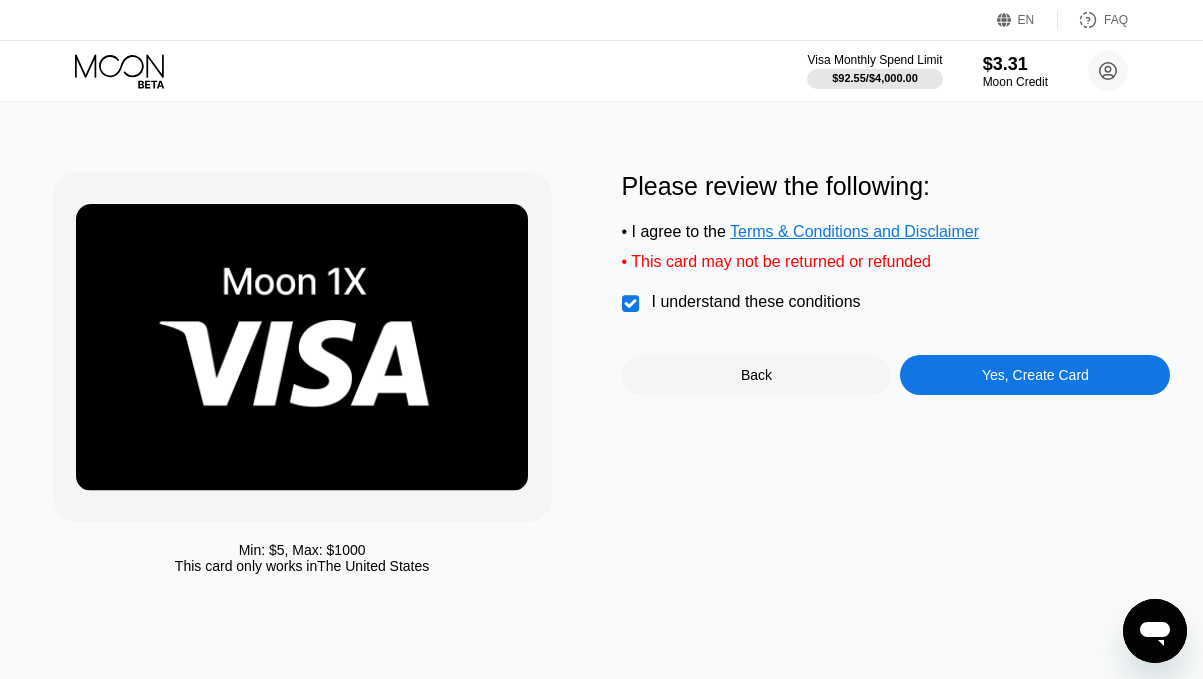 click on "Yes, Create Card" at bounding box center (1035, 375) 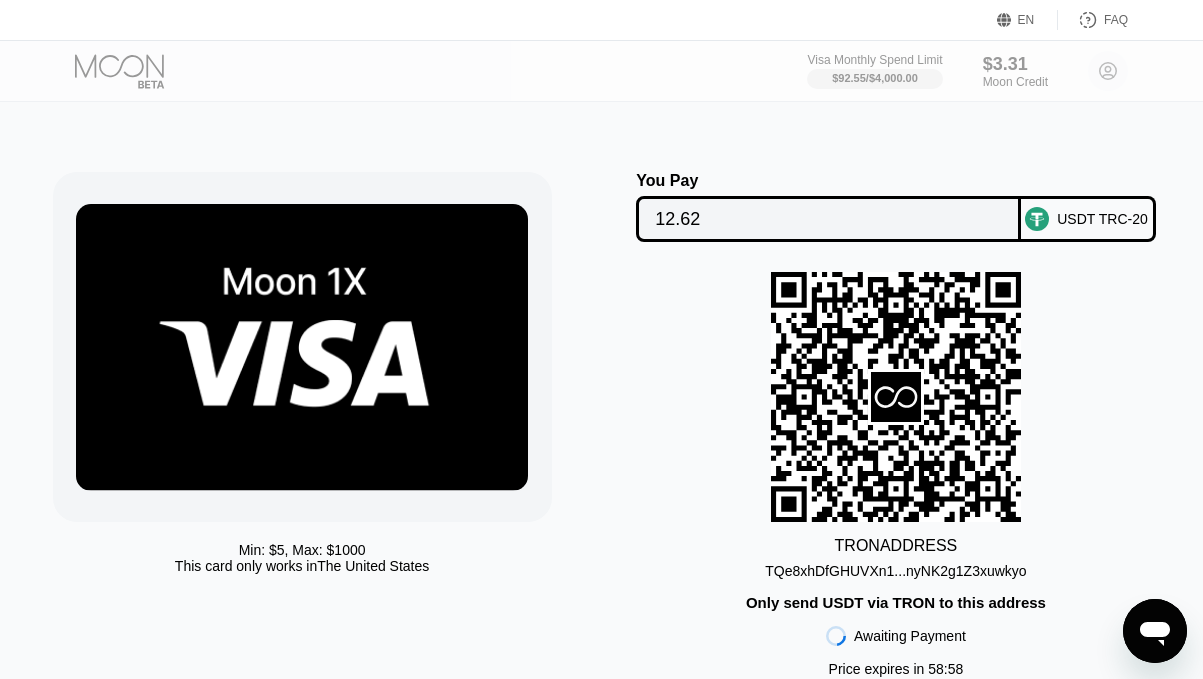click on "TQe8xhDfGHUVXn1...nyNK2g1Z3xuwkyo" at bounding box center (895, 571) 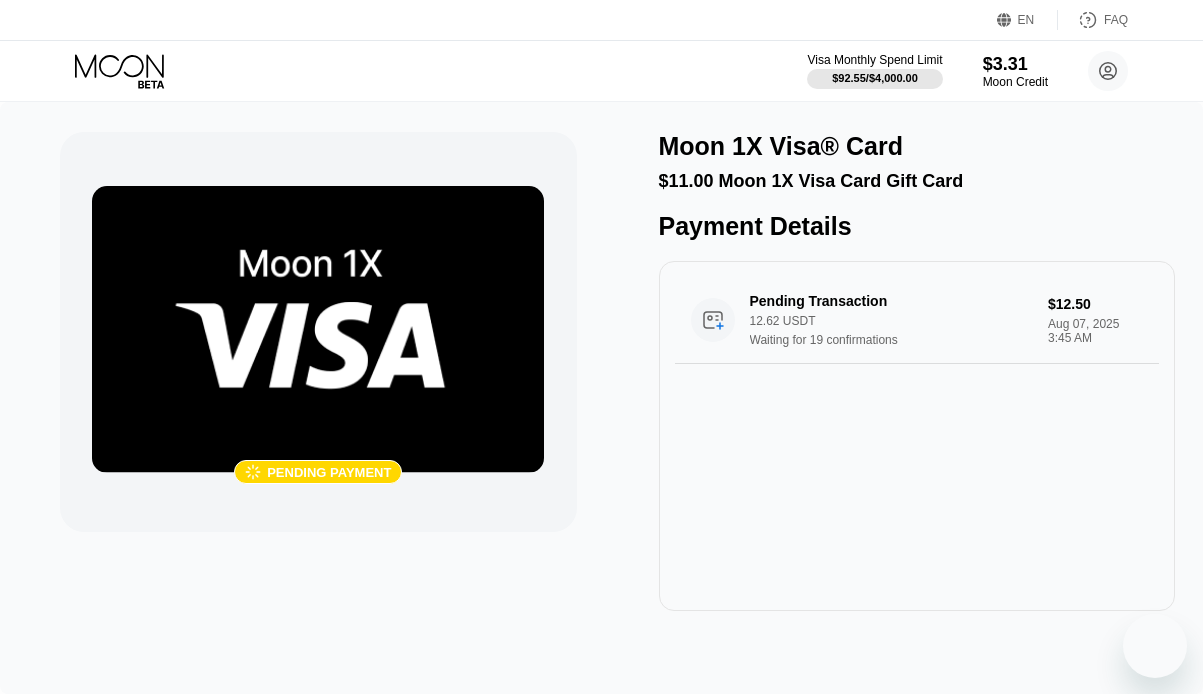 scroll, scrollTop: 0, scrollLeft: 0, axis: both 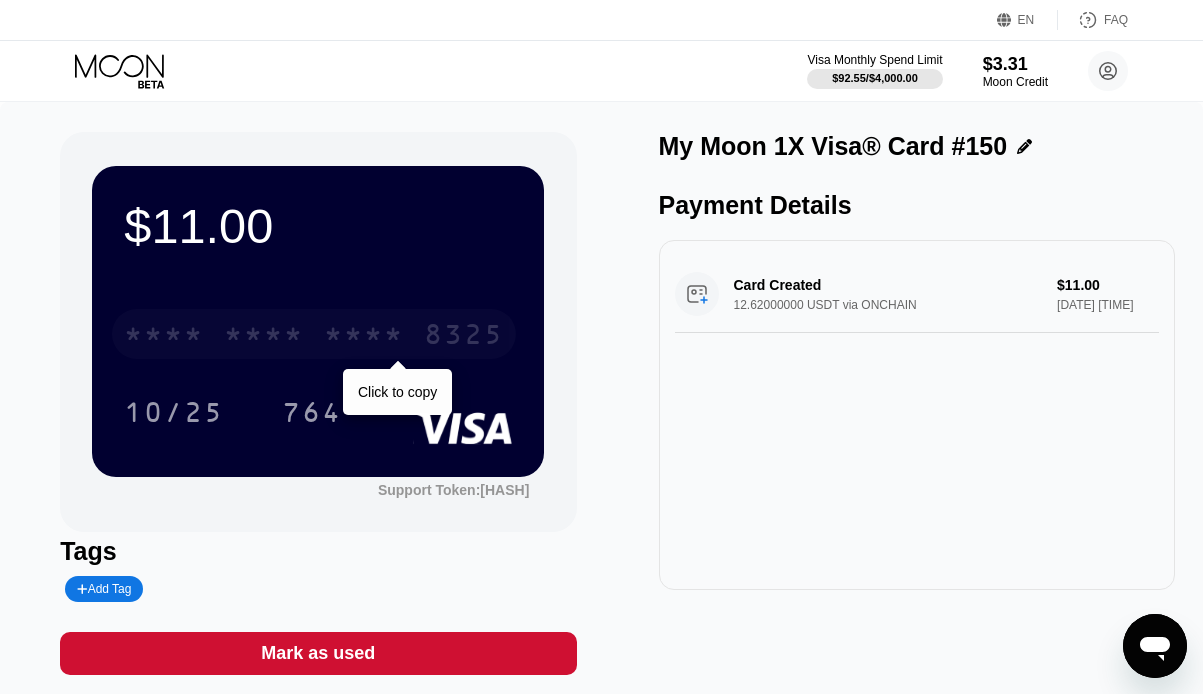 click on "* * * *" at bounding box center (364, 337) 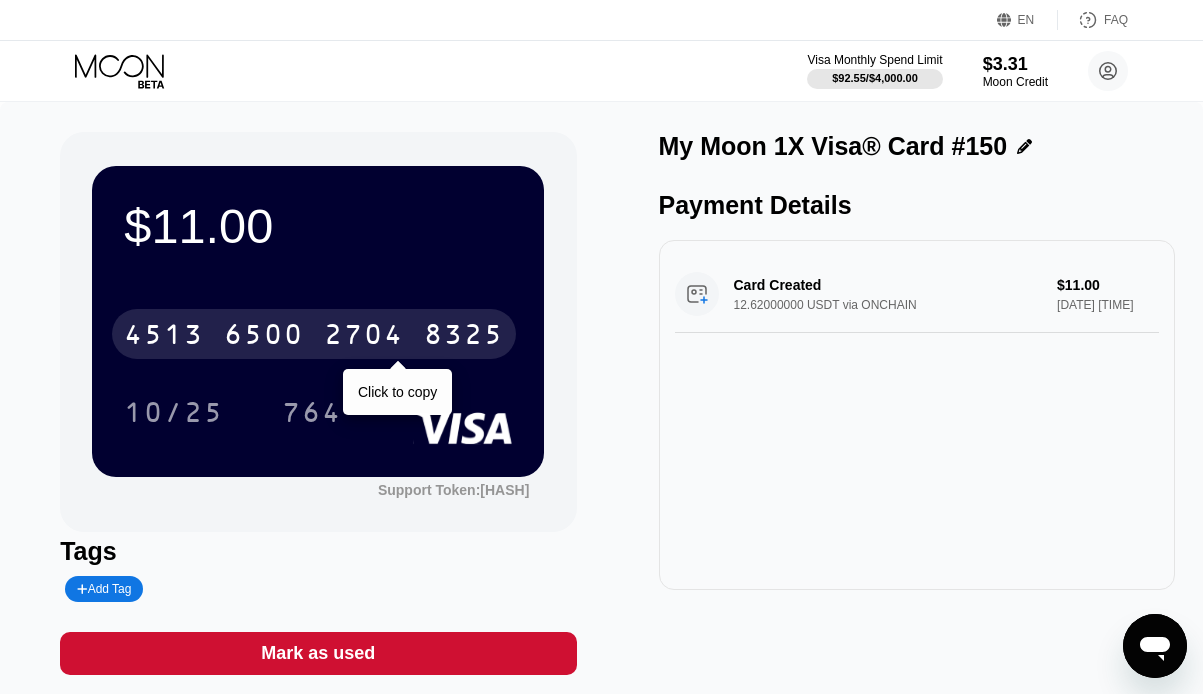 click on "4513" at bounding box center [164, 337] 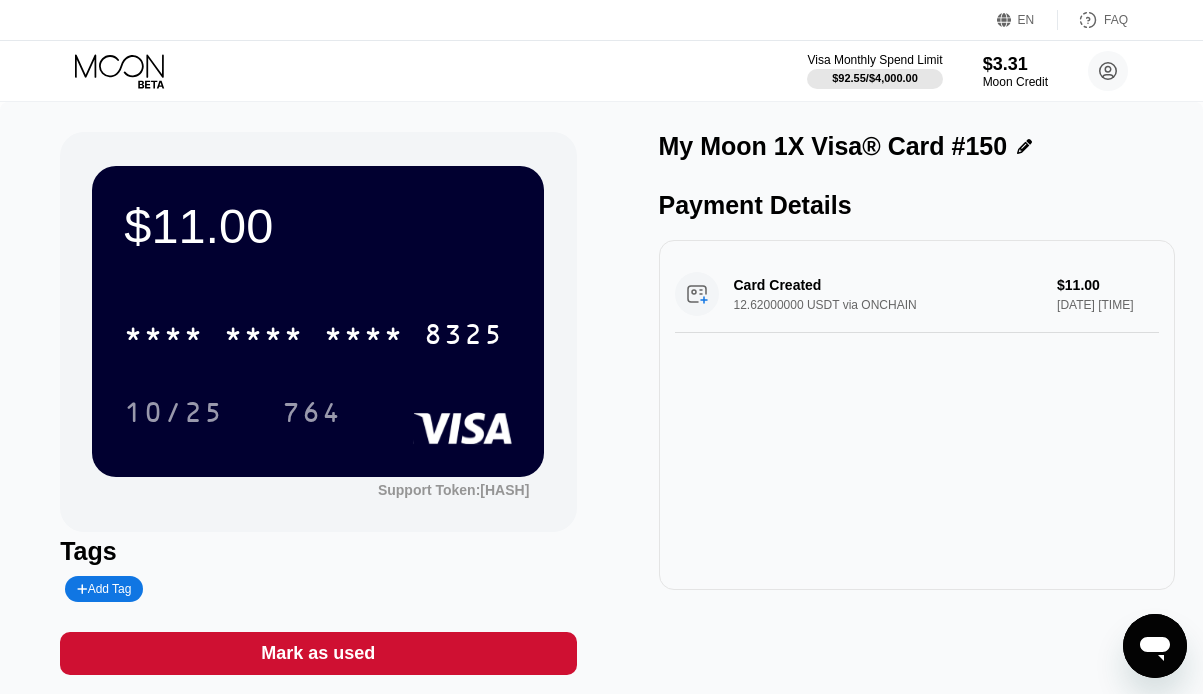 click 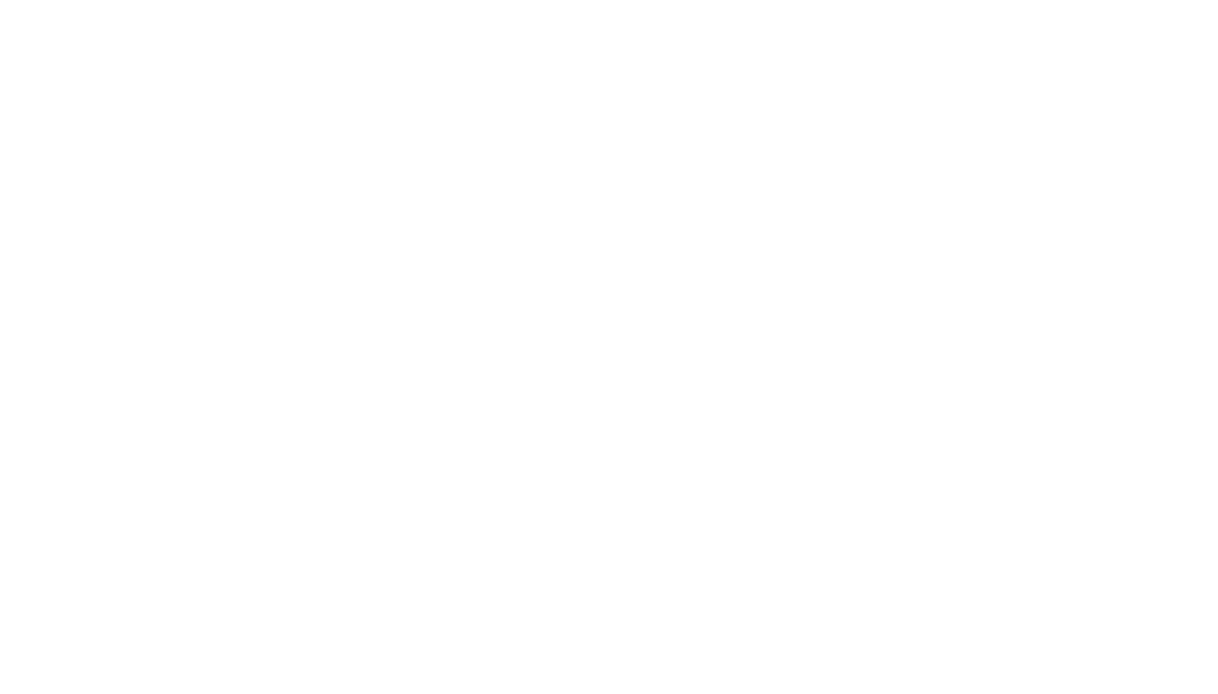scroll, scrollTop: 0, scrollLeft: 0, axis: both 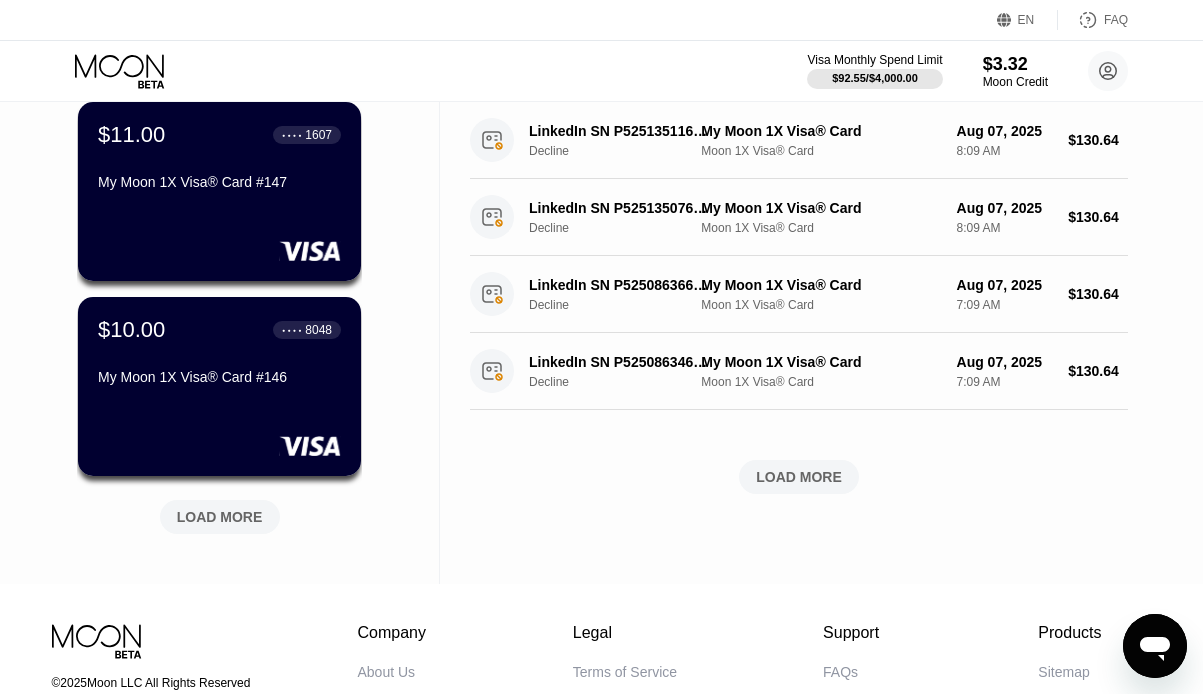 click on "LOAD MORE" at bounding box center (220, 517) 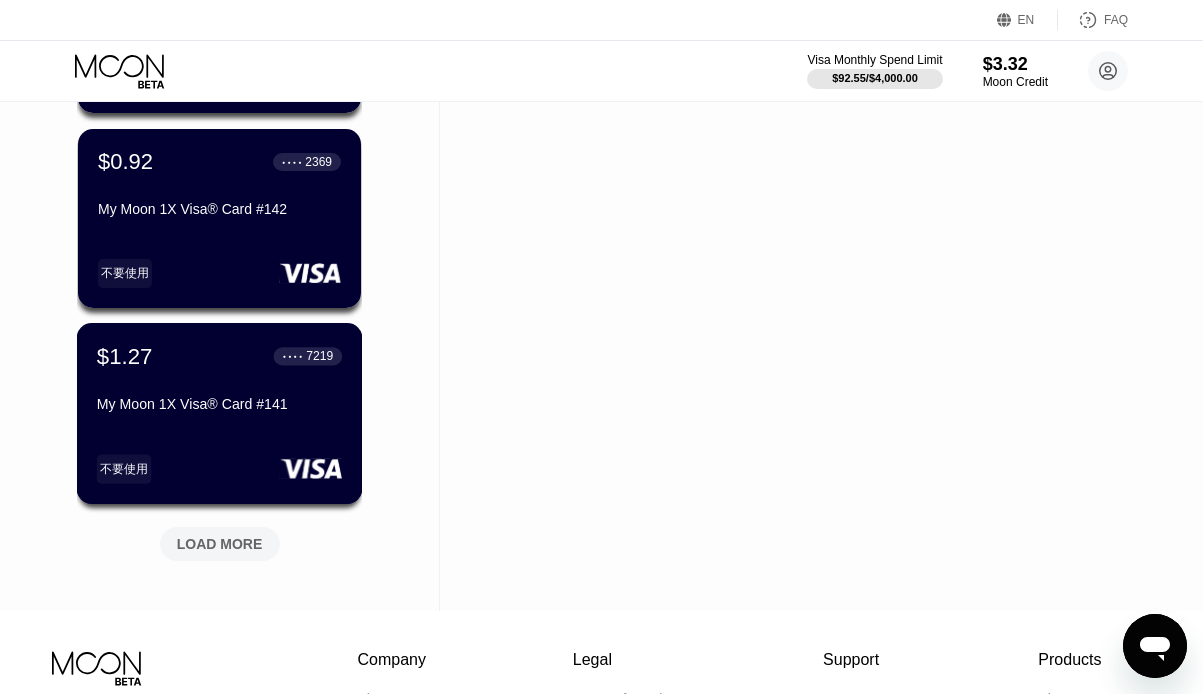 scroll, scrollTop: 1684, scrollLeft: 0, axis: vertical 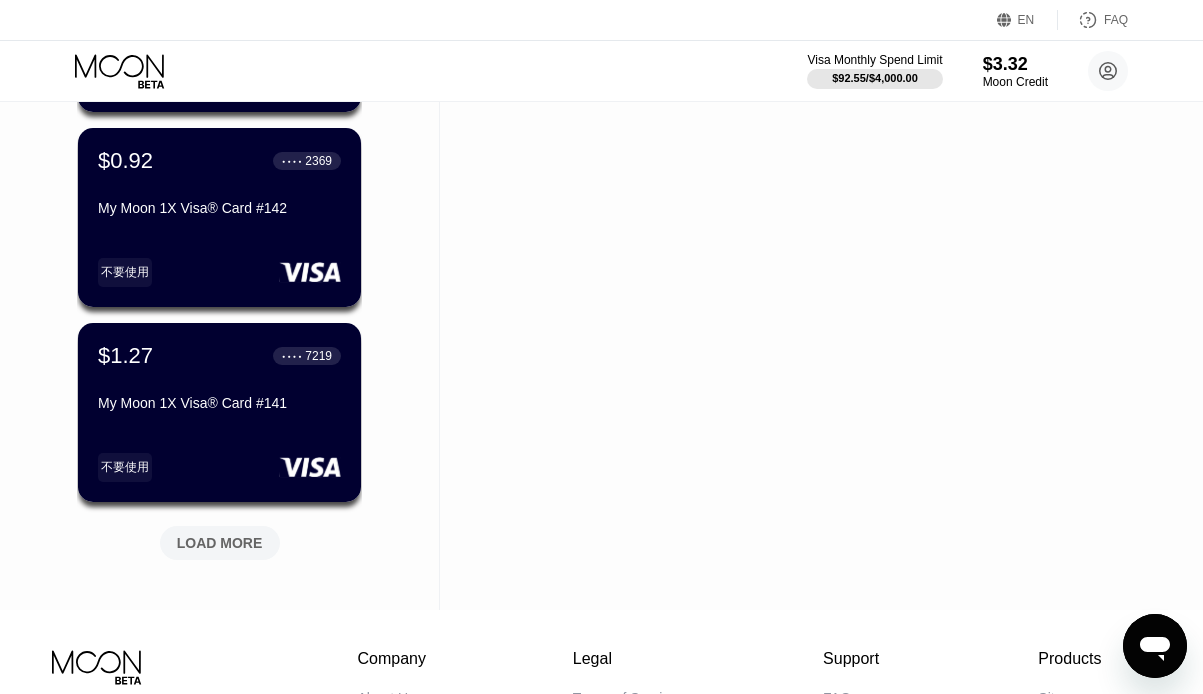 click on "LOAD MORE" at bounding box center (220, 543) 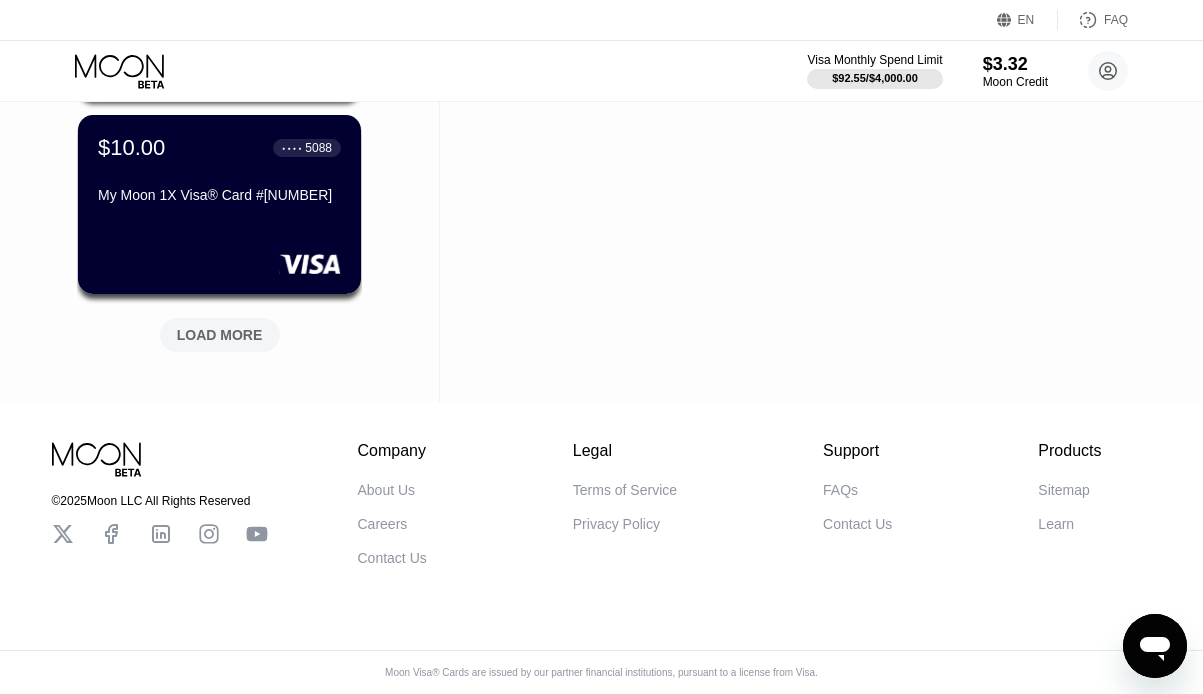 scroll, scrollTop: 2870, scrollLeft: 0, axis: vertical 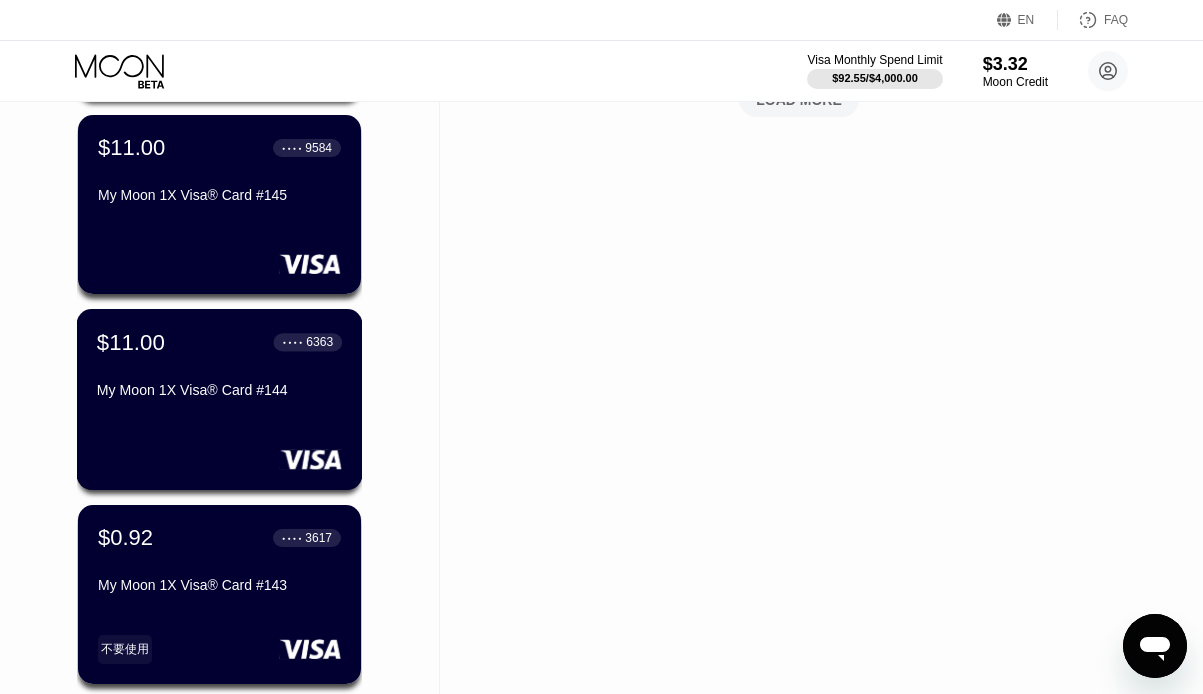 click on "My Moon 1X Visa® Card #144" at bounding box center [219, 394] 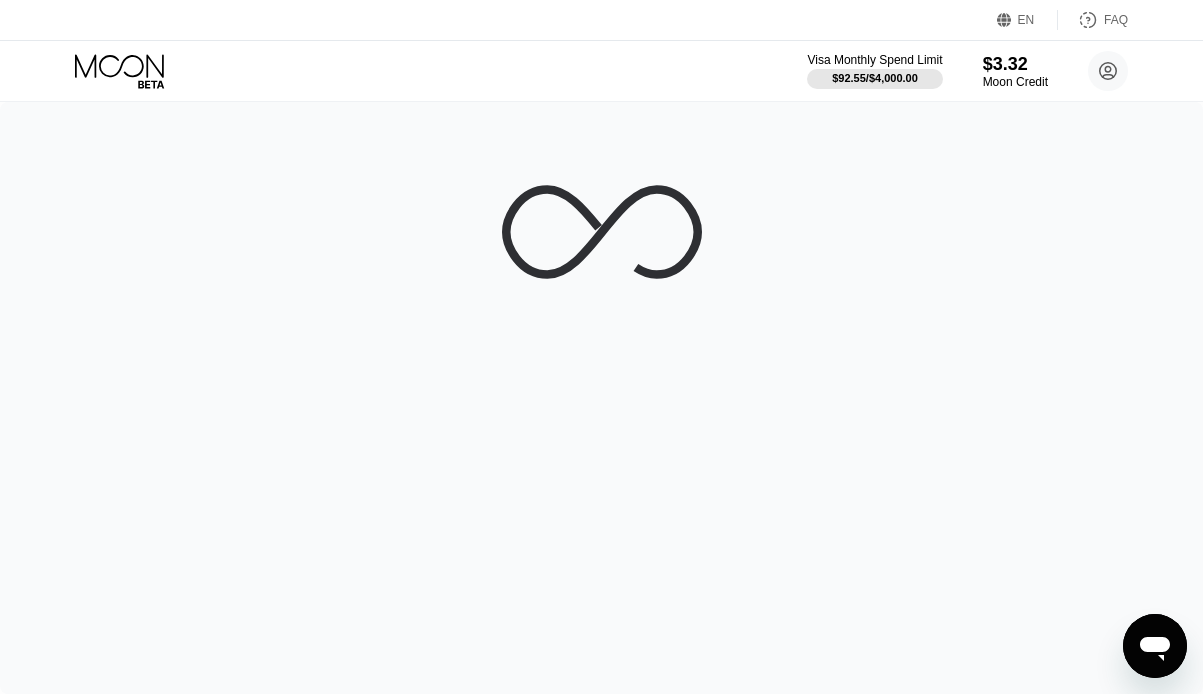 scroll, scrollTop: 0, scrollLeft: 0, axis: both 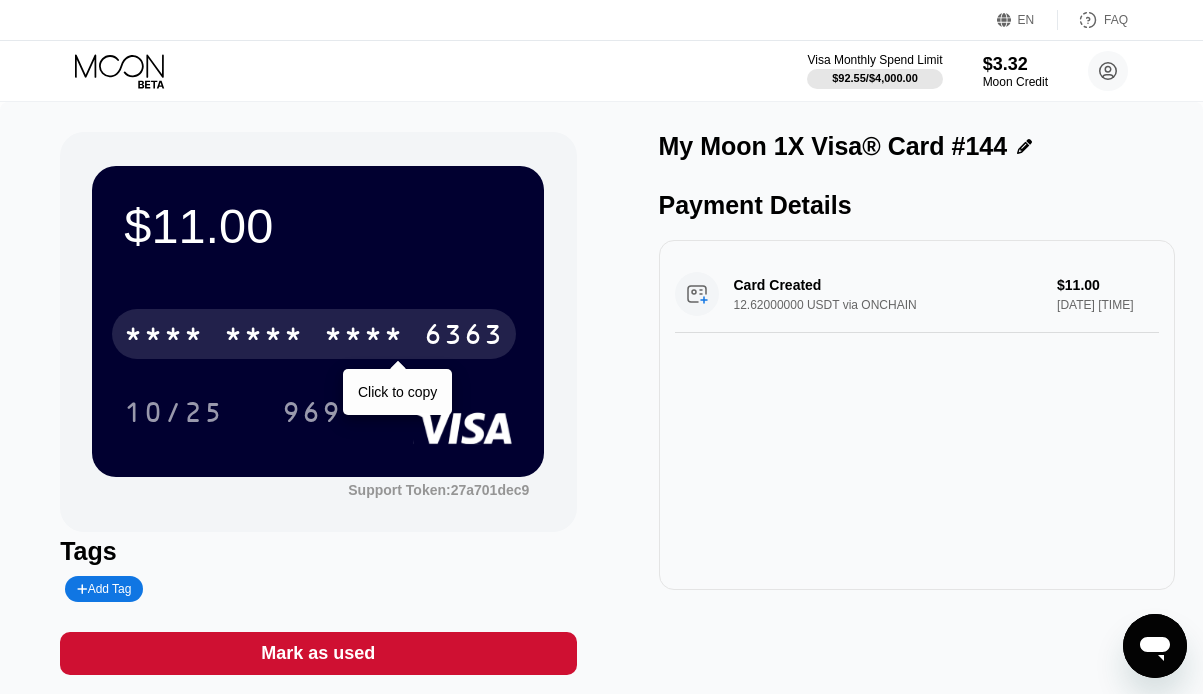 click on "* * * * * * * * * * * * 6363" at bounding box center [314, 334] 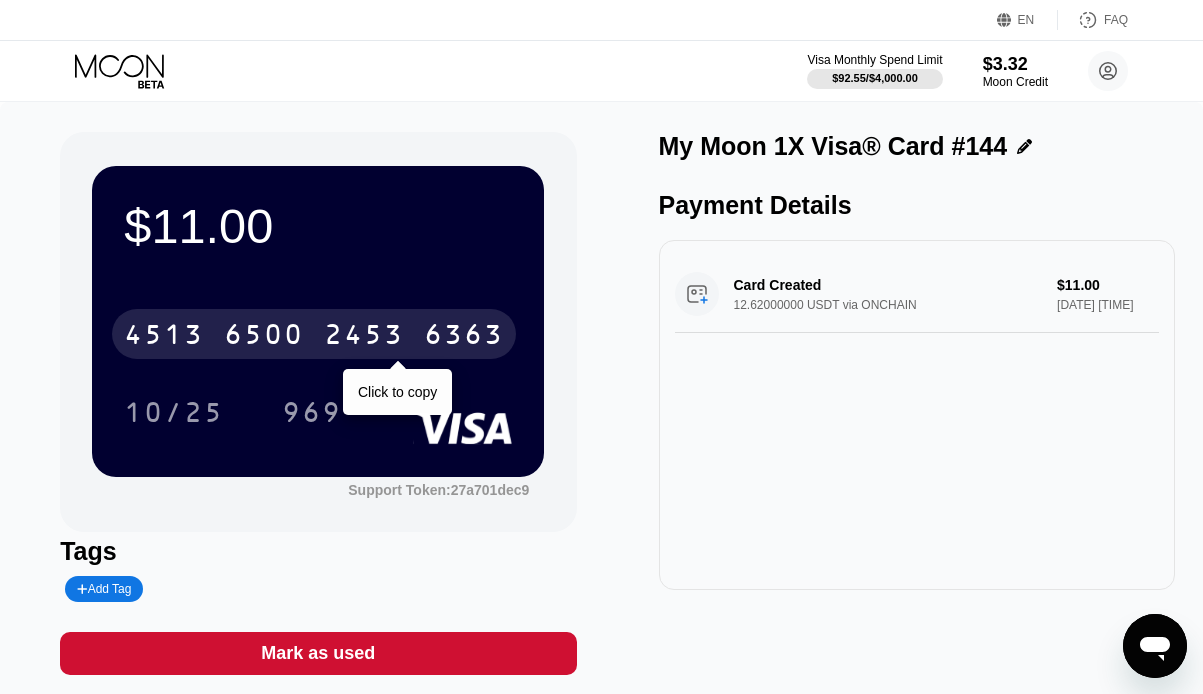 click on "2453" at bounding box center [364, 337] 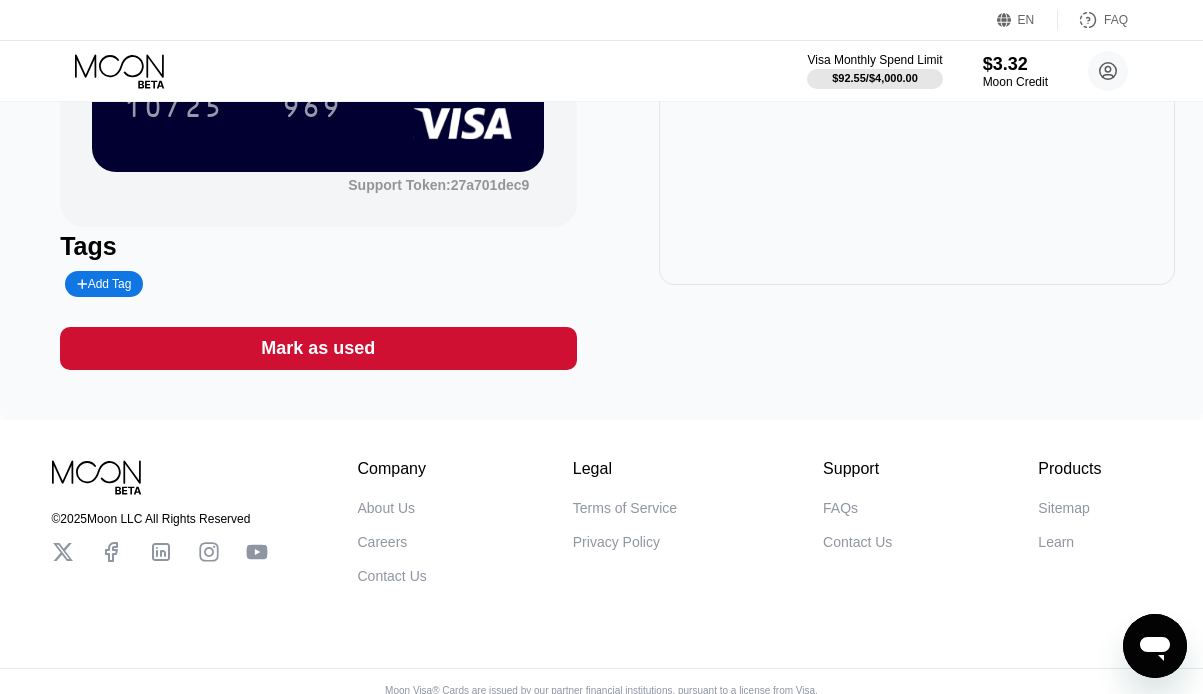 scroll, scrollTop: 327, scrollLeft: 0, axis: vertical 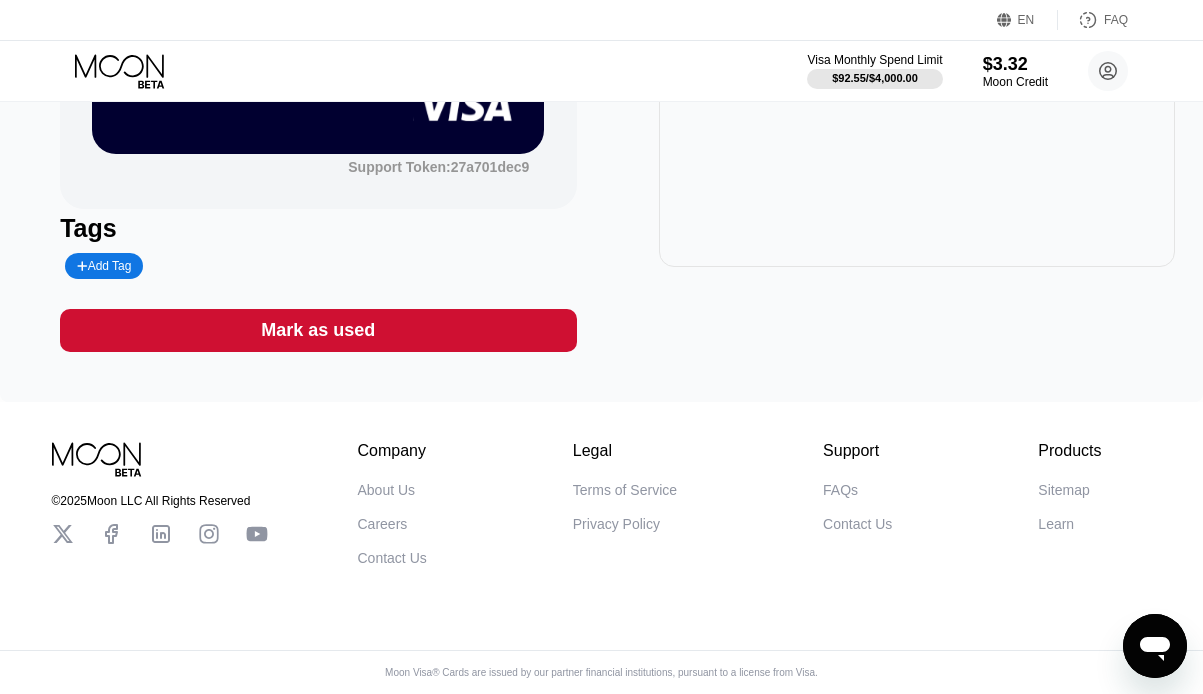 click on "Add Tag" at bounding box center (104, 266) 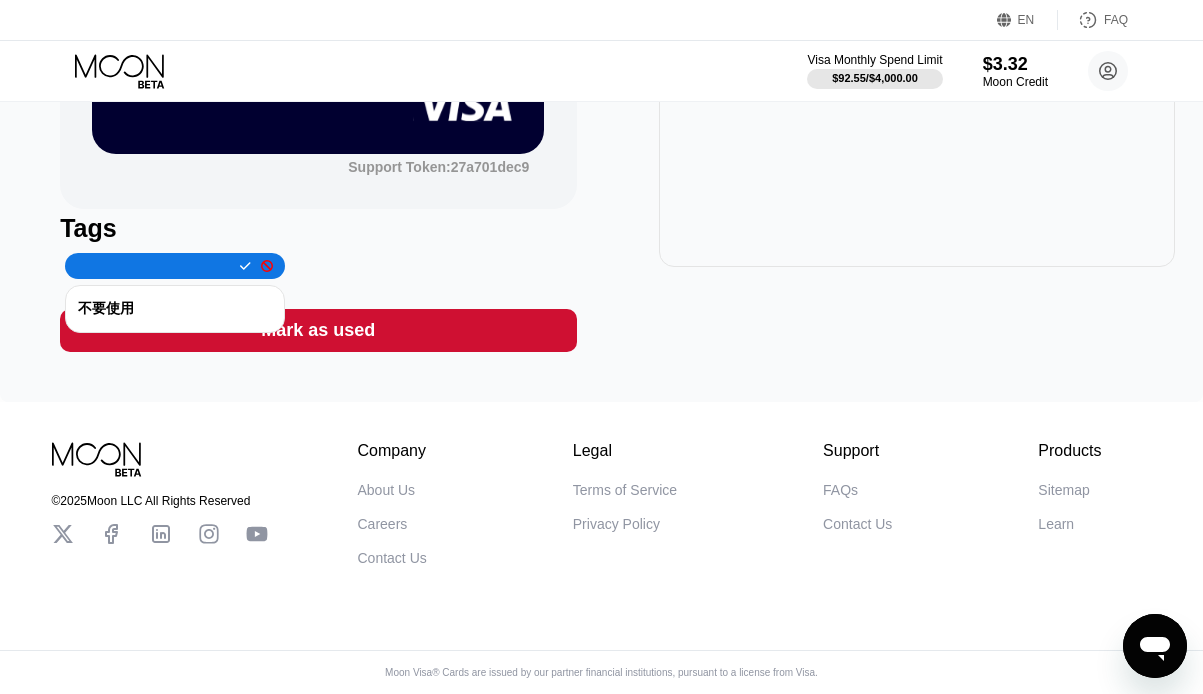click on "不要使用" at bounding box center (175, 309) 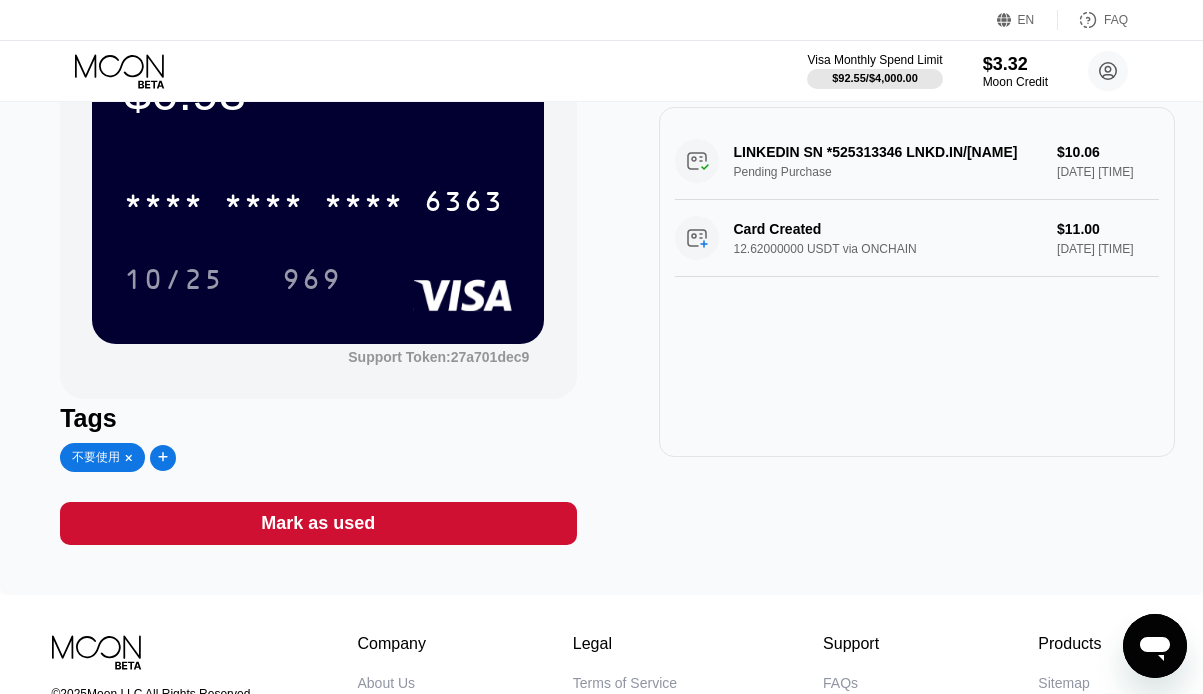 scroll, scrollTop: 0, scrollLeft: 0, axis: both 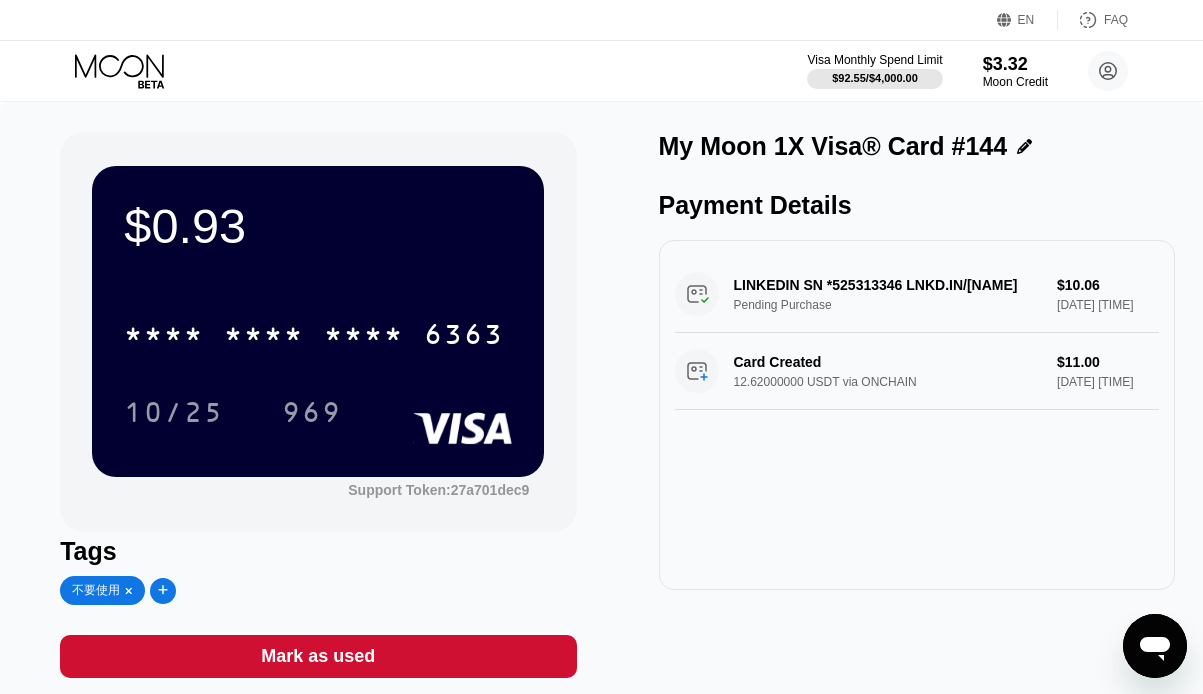 click on "Visa Monthly Spend Limit $92.55 / $4,000.00 $3.32 Moon Credit hfxiaomi97 hfxiaomi97@gmail.com  Home Settings Support Careers About Us Log out Privacy policy Terms" at bounding box center [601, 71] 